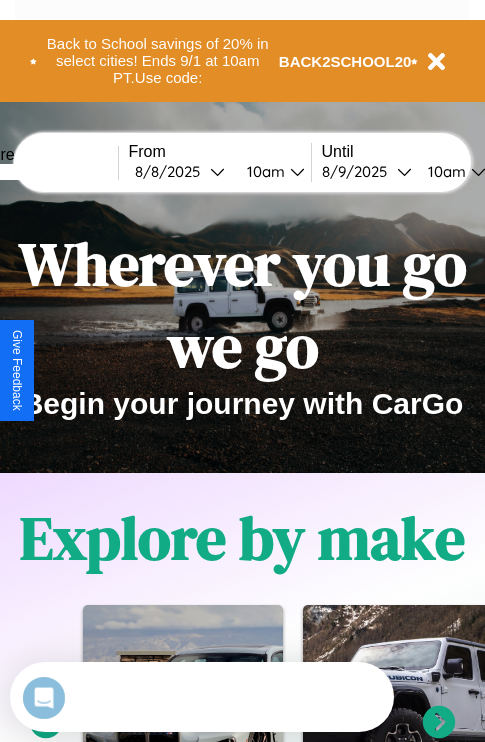scroll, scrollTop: 0, scrollLeft: 0, axis: both 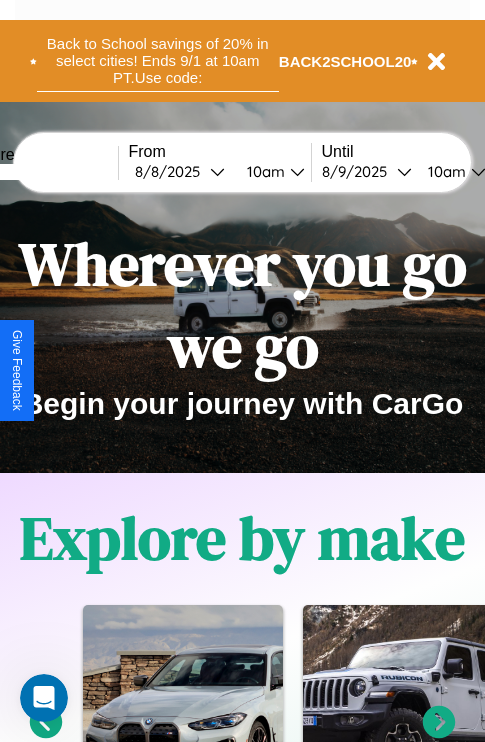 click on "Back to School savings of 20% in select cities! Ends 9/1 at 10am PT.  Use code:" at bounding box center (158, 61) 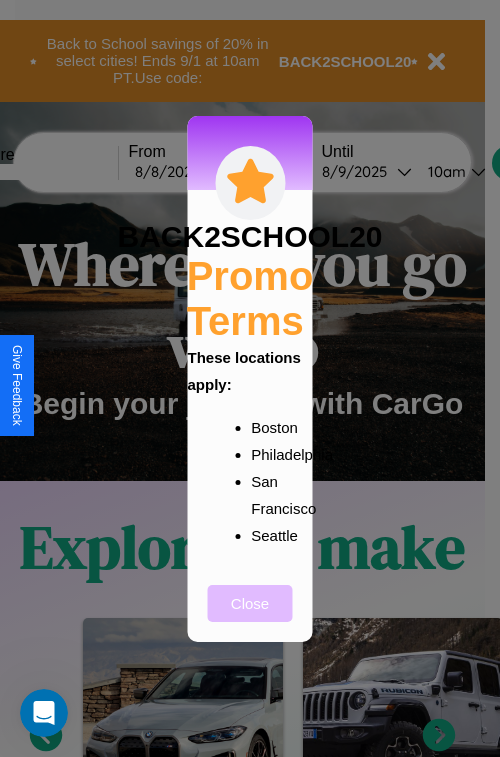 click on "Close" at bounding box center [250, 603] 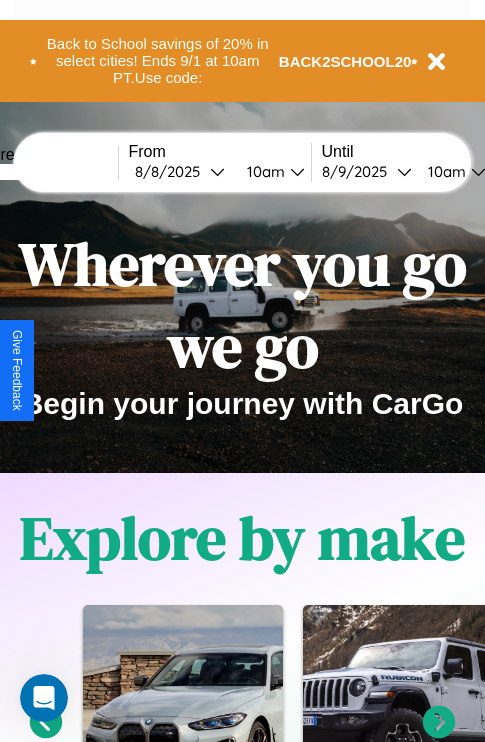 scroll, scrollTop: 2423, scrollLeft: 0, axis: vertical 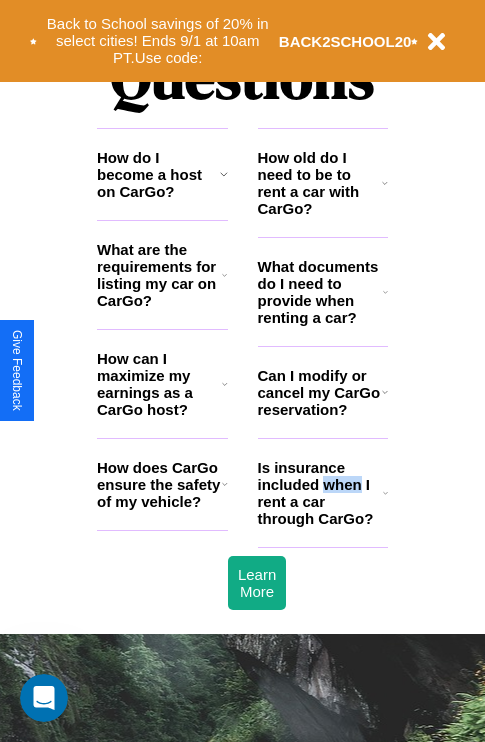 click on "Is insurance included when I rent a car through CarGo?" at bounding box center (320, 493) 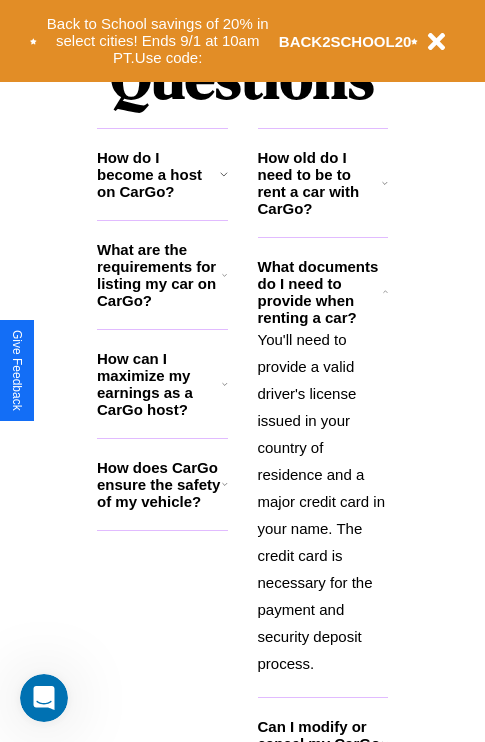 click 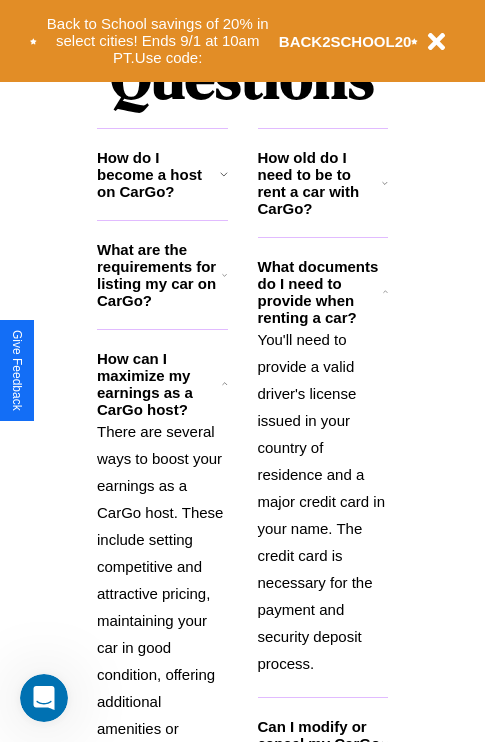 scroll, scrollTop: 2731, scrollLeft: 0, axis: vertical 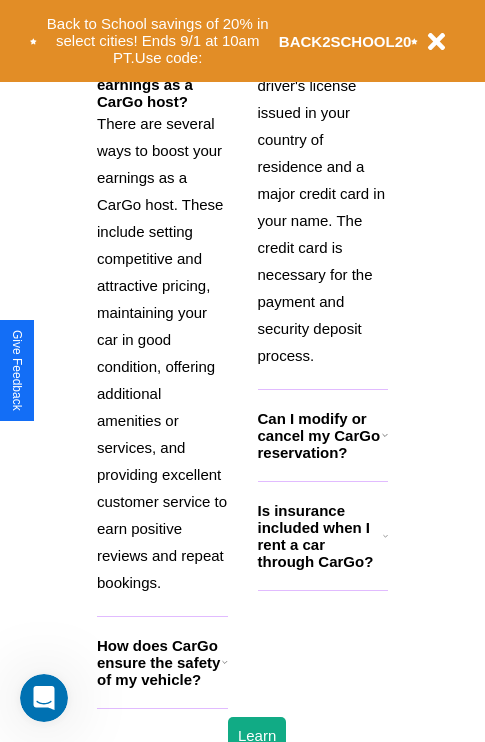 click on "How does CarGo ensure the safety of my vehicle?" at bounding box center (159, 662) 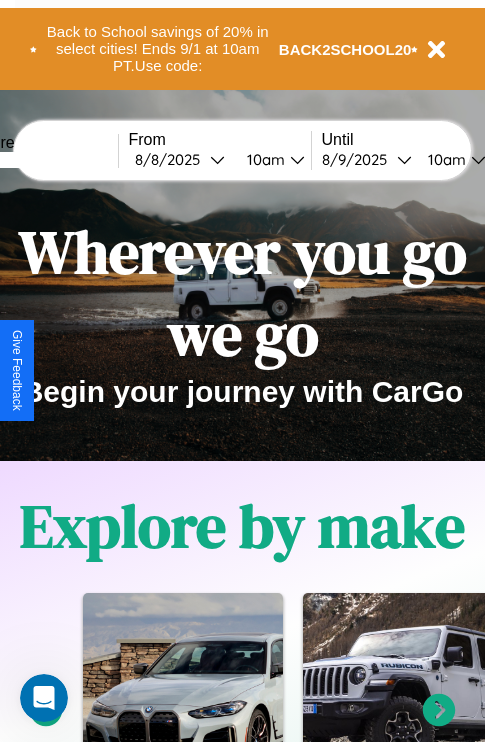 scroll, scrollTop: 0, scrollLeft: 0, axis: both 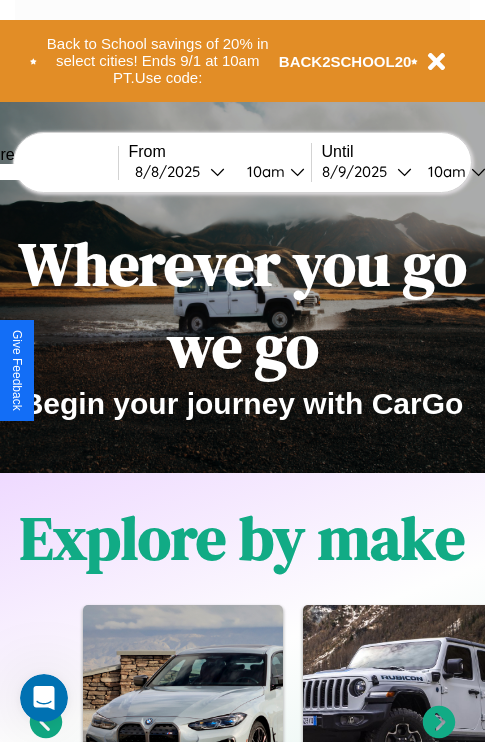 click at bounding box center (43, 172) 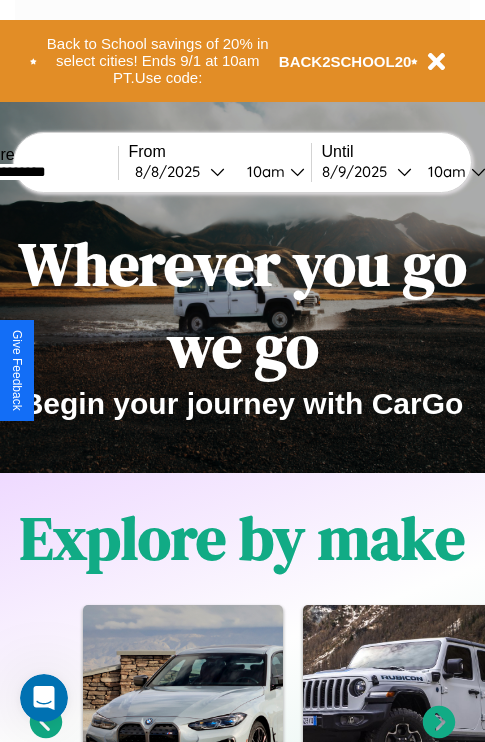 type on "**********" 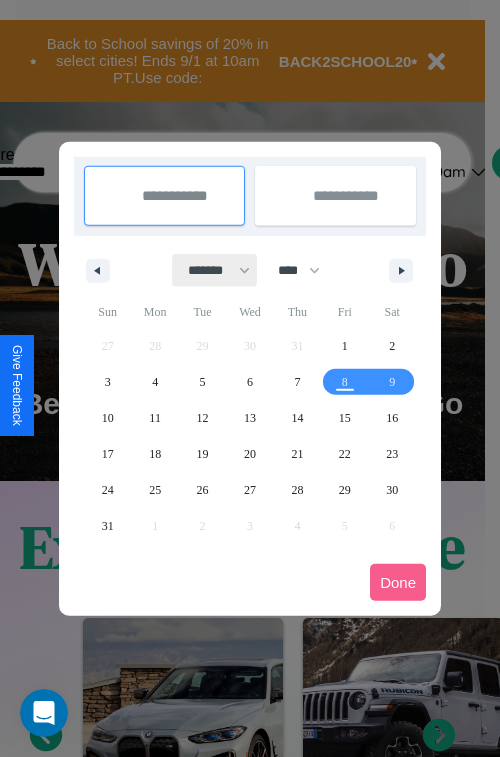 click on "******* ******** ***** ***** *** **** **** ****** ********* ******* ******** ********" at bounding box center (215, 270) 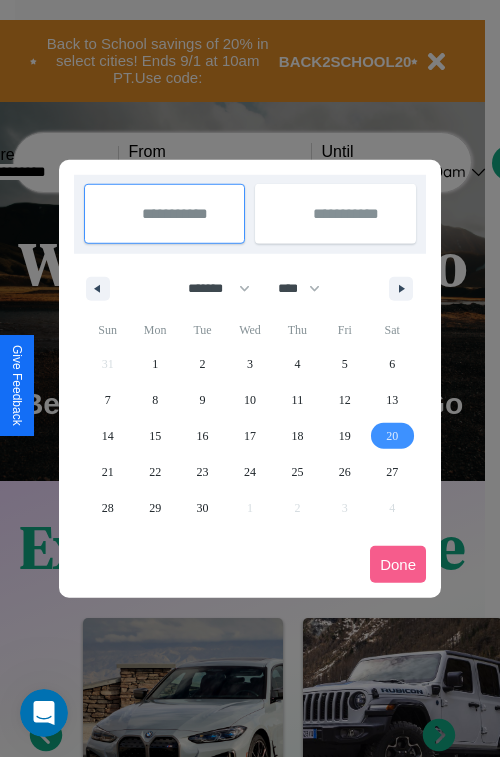 click on "20" at bounding box center [392, 436] 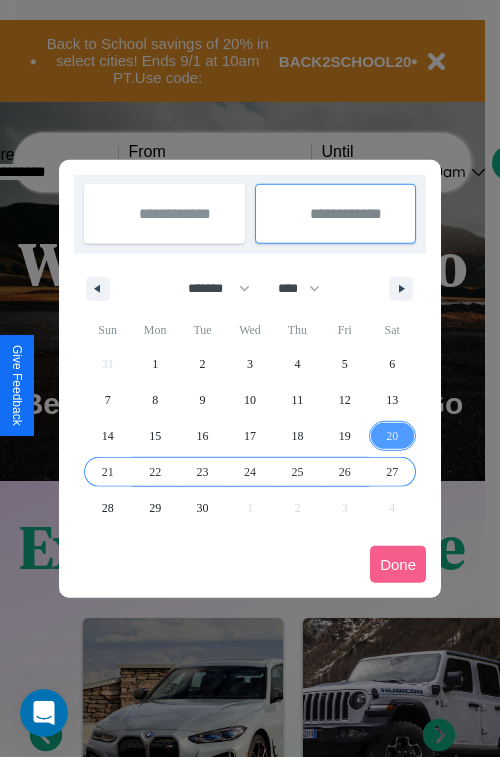click on "27" at bounding box center (392, 472) 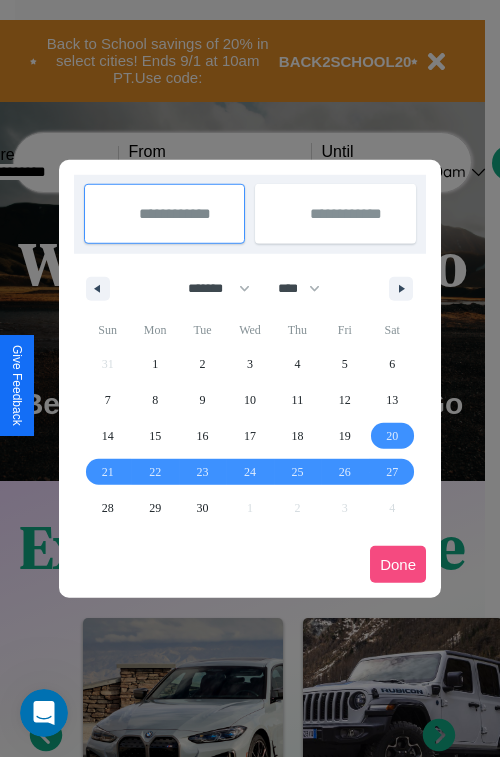 click on "Done" at bounding box center [398, 564] 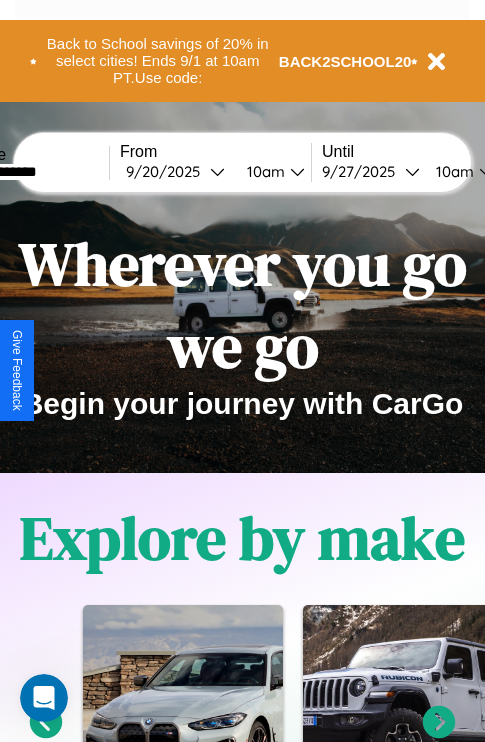 scroll, scrollTop: 0, scrollLeft: 77, axis: horizontal 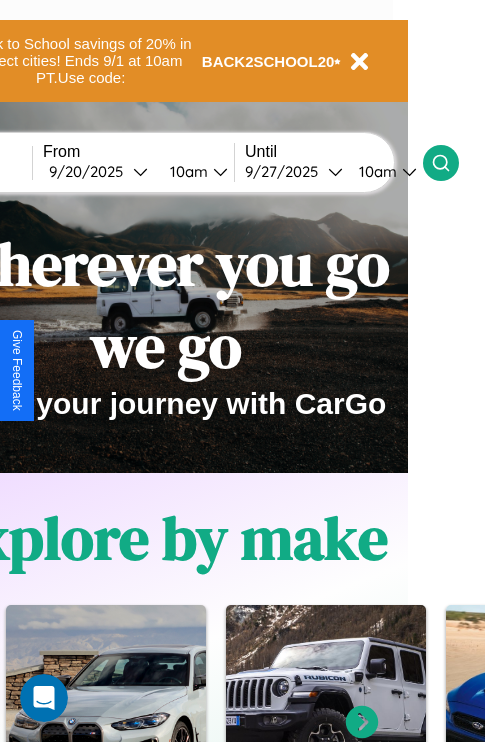 click 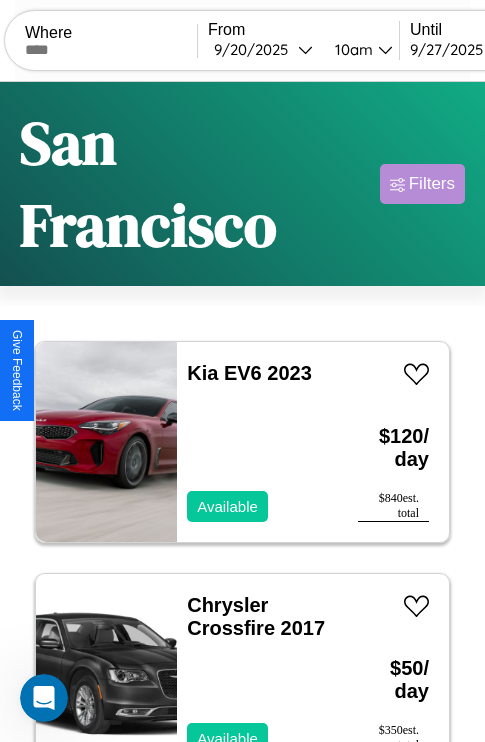 click on "Filters" at bounding box center [432, 184] 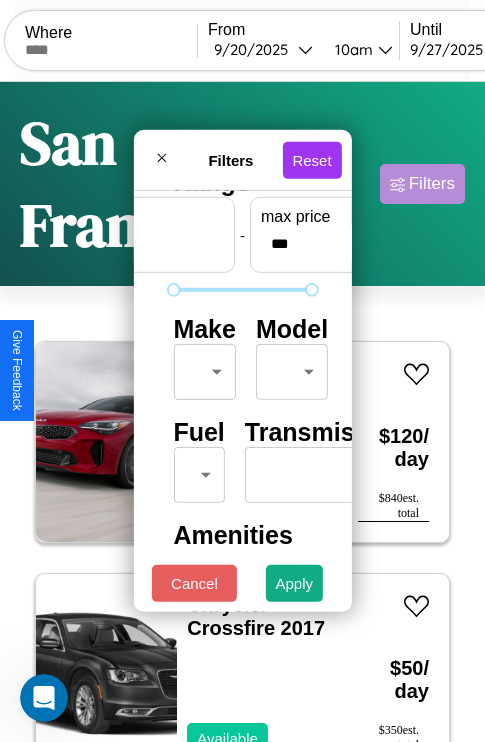 scroll, scrollTop: 162, scrollLeft: 0, axis: vertical 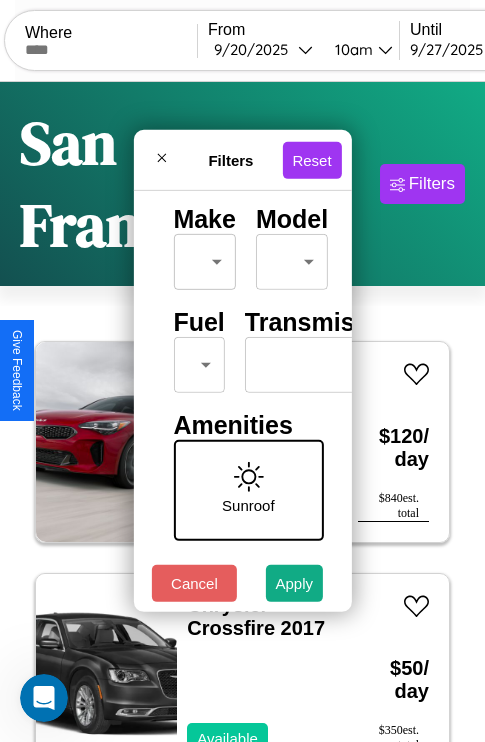 click on "CarGo Where From [DATE] [TIME] Until [DATE] [TIME] Become a Host Login Sign Up [CITY] Filters 49  cars in this area These cars can be picked up in this city. Kia   EV6   2023 Available $ 120  / day $ 840  est. total Chrysler   Crossfire   2017 Available $ 50  / day $ 350  est. total Land Rover   New Range Rover   2014 Available $ 150  / day $ 1050  est. total Chrysler   Aspen   2014 Available $ 110  / day $ 770  est. total Honda   RC1000VS (RC213V-S)   2018 Available $ 170  / day $ 1190  est. total Hyundai   Elantra GT   2024 Available $ 80  / day $ 560  est. total Chevrolet   Cruze   2024 Unavailable $ 60  / day $ 420  est. total Acura   NSX   2016 Available $ 130  / day $ 910  est. total Jeep   CJ-5   2024 Available $ 40  / day $ 280  est. total Volvo   EX30   2014 Available $ 60  / day $ 420  est. total Fiat   Freemont   2021 Available $ 150  / day $ 1050  est. total Chevrolet   Cavalier   2021 Available $ 170  / day $ 1190  est. total Lincoln   Zephyr   2019 Unavailable $ 190  / day $" at bounding box center [242, 453] 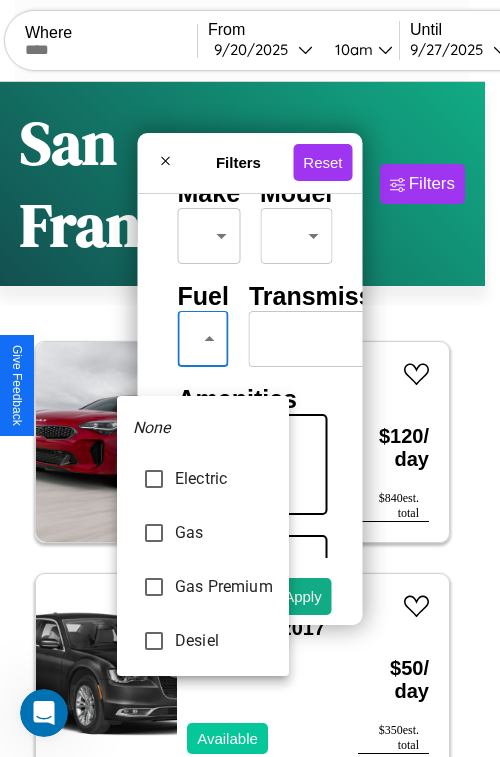 type on "********" 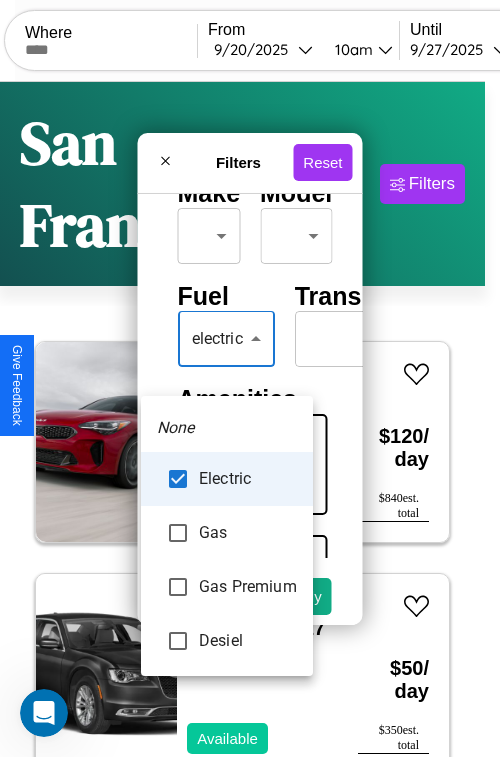 click at bounding box center (250, 378) 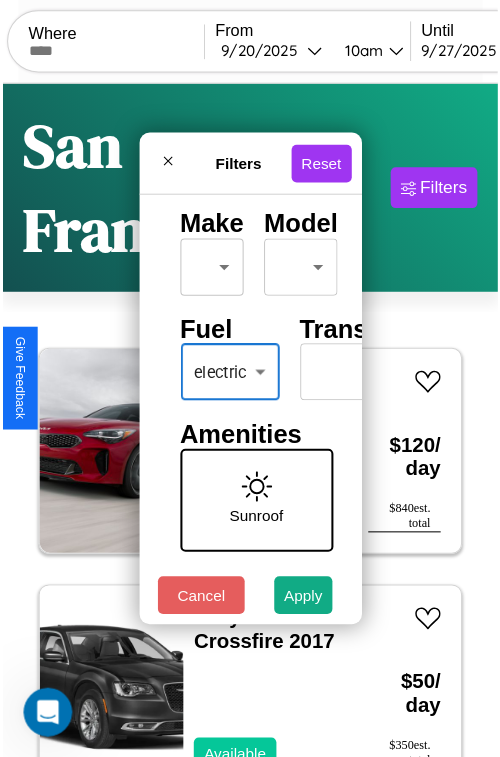 scroll, scrollTop: 59, scrollLeft: 0, axis: vertical 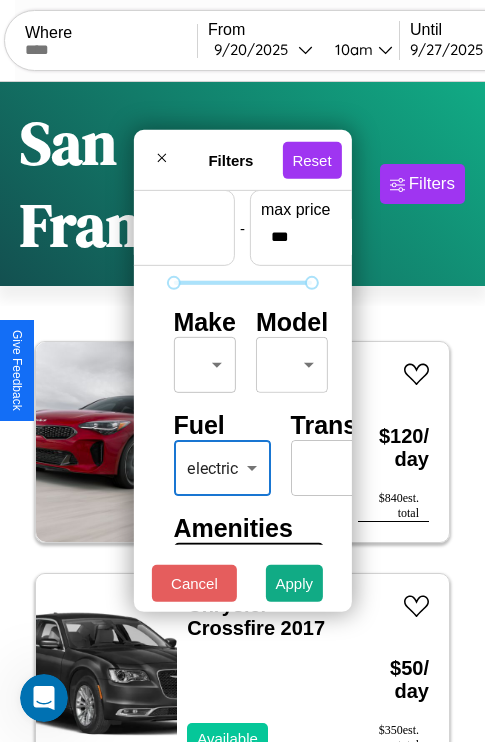click on "CarGo Where From [DATE] [TIME] Until [DATE] [TIME] Become a Host Login Sign Up [CITY] Filters 49  cars in this area These cars can be picked up in this city. Kia   EV6   2023 Available $ 120  / day $ 840  est. total Chrysler   Crossfire   2017 Available $ 50  / day $ 350  est. total Land Rover   New Range Rover   2014 Available $ 150  / day $ 1050  est. total Chrysler   Aspen   2014 Available $ 110  / day $ 770  est. total Honda   RC1000VS (RC213V-S)   2018 Available $ 170  / day $ 1190  est. total Hyundai   Elantra GT   2024 Available $ 80  / day $ 560  est. total Chevrolet   Cruze   2024 Unavailable $ 60  / day $ 420  est. total Acura   NSX   2016 Available $ 130  / day $ 910  est. total Jeep   CJ-5   2024 Available $ 40  / day $ 280  est. total Volvo   EX30   2014 Available $ 60  / day $ 420  est. total Fiat   Freemont   2021 Available $ 150  / day $ 1050  est. total Chevrolet   Cavalier   2021 Available $ 170  / day $ 1190  est. total Lincoln   Zephyr   2019 Unavailable $ 190  / day $" at bounding box center [242, 453] 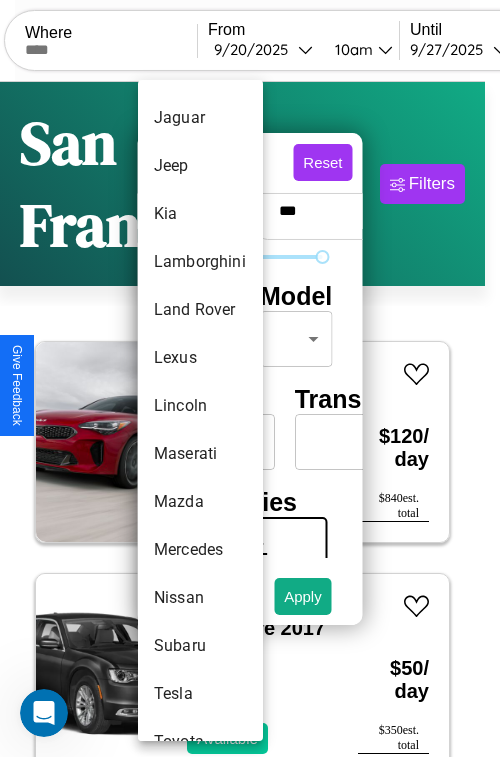 scroll, scrollTop: 1083, scrollLeft: 0, axis: vertical 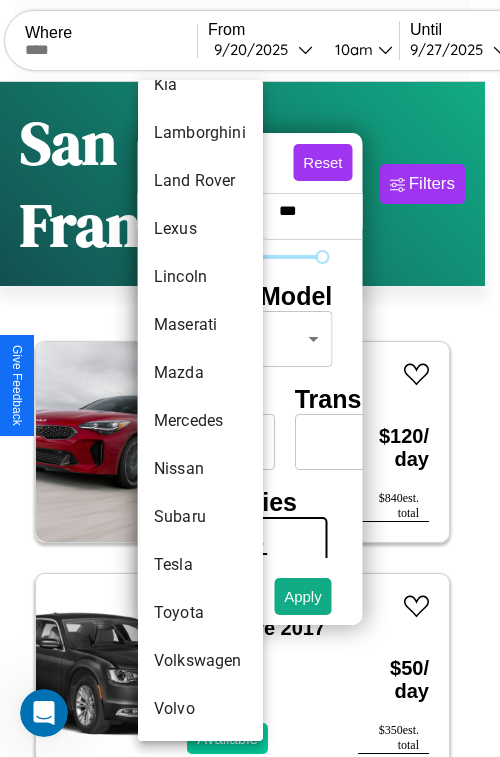 click on "Subaru" at bounding box center [200, 517] 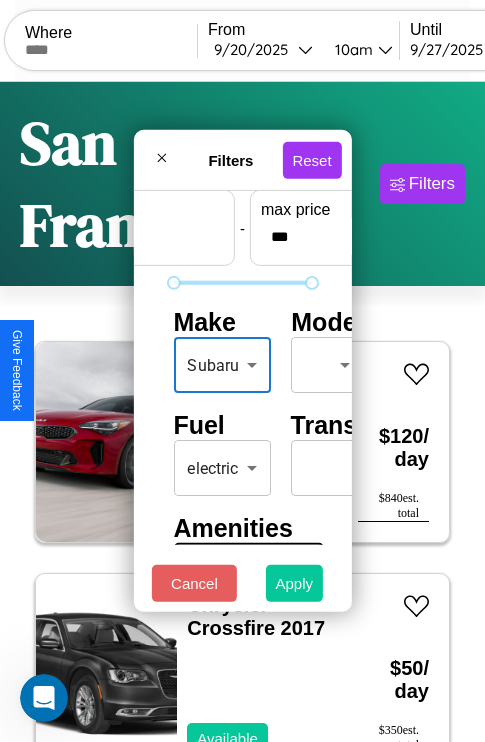 click on "Apply" at bounding box center [295, 583] 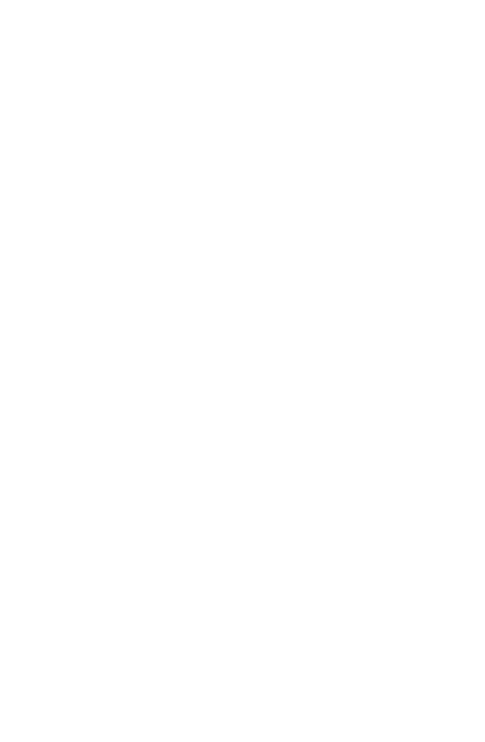 scroll, scrollTop: 0, scrollLeft: 0, axis: both 